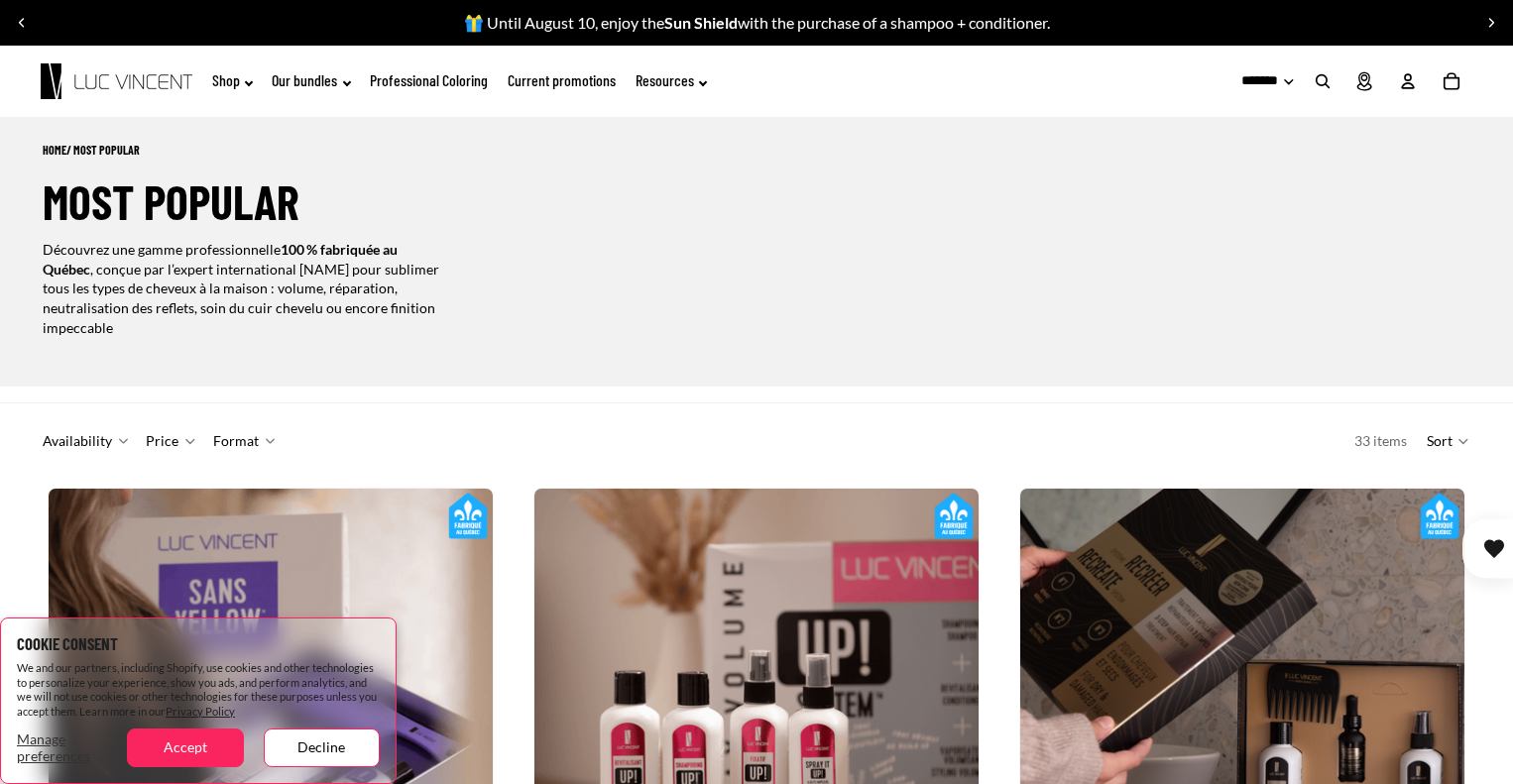 click on "HOME  / Most popular
Most popular
Découvrez une gamme professionnelle  100 % fabriquée au Québec , conçue par l’expert international [NAME] pour sublimer tous les types de cheveux à la maison : volume, réparation, neutralisation des reflets, soin du cuir chevelu ou encore finition impeccable" at bounding box center (397, 228) 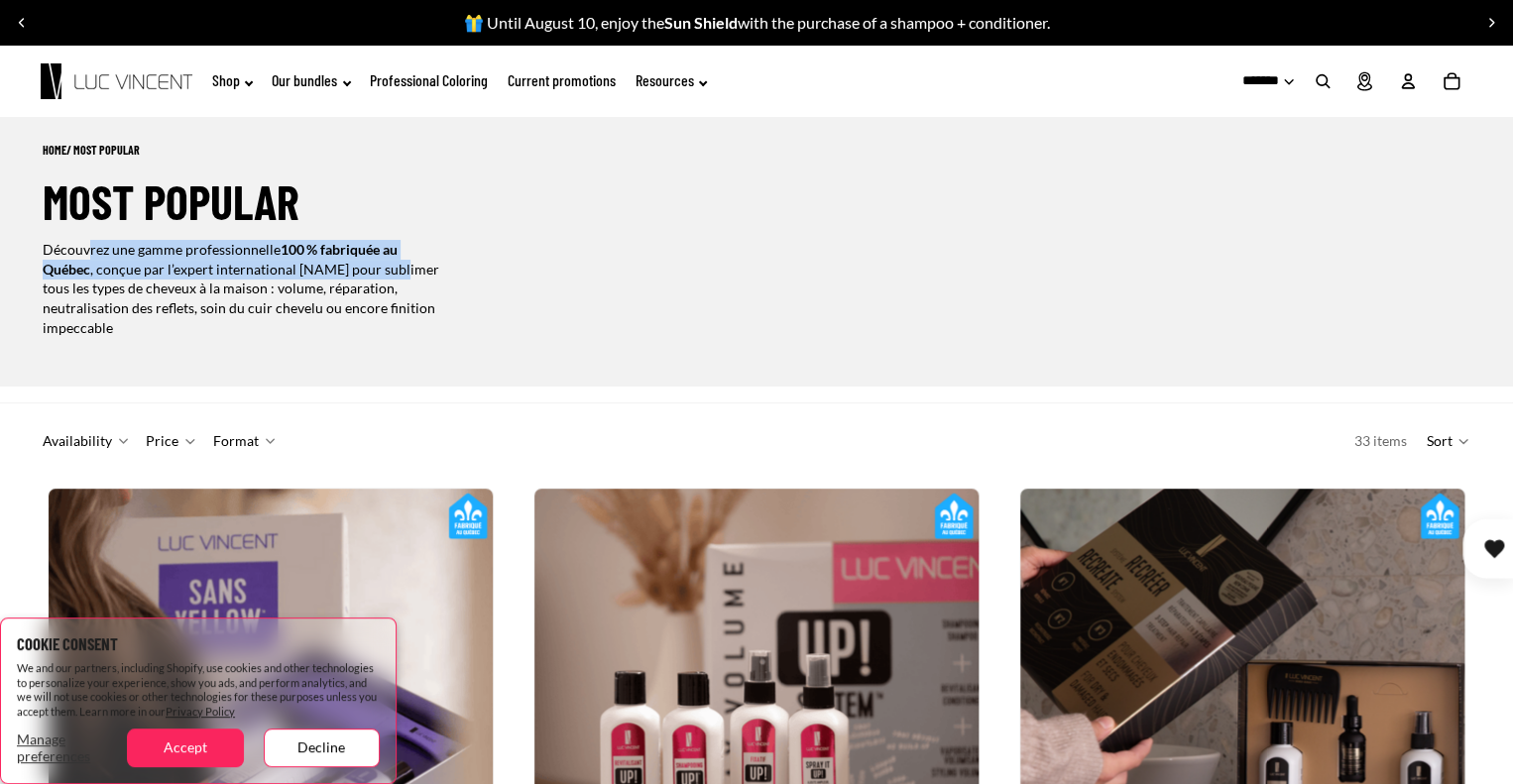 scroll, scrollTop: 99, scrollLeft: 0, axis: vertical 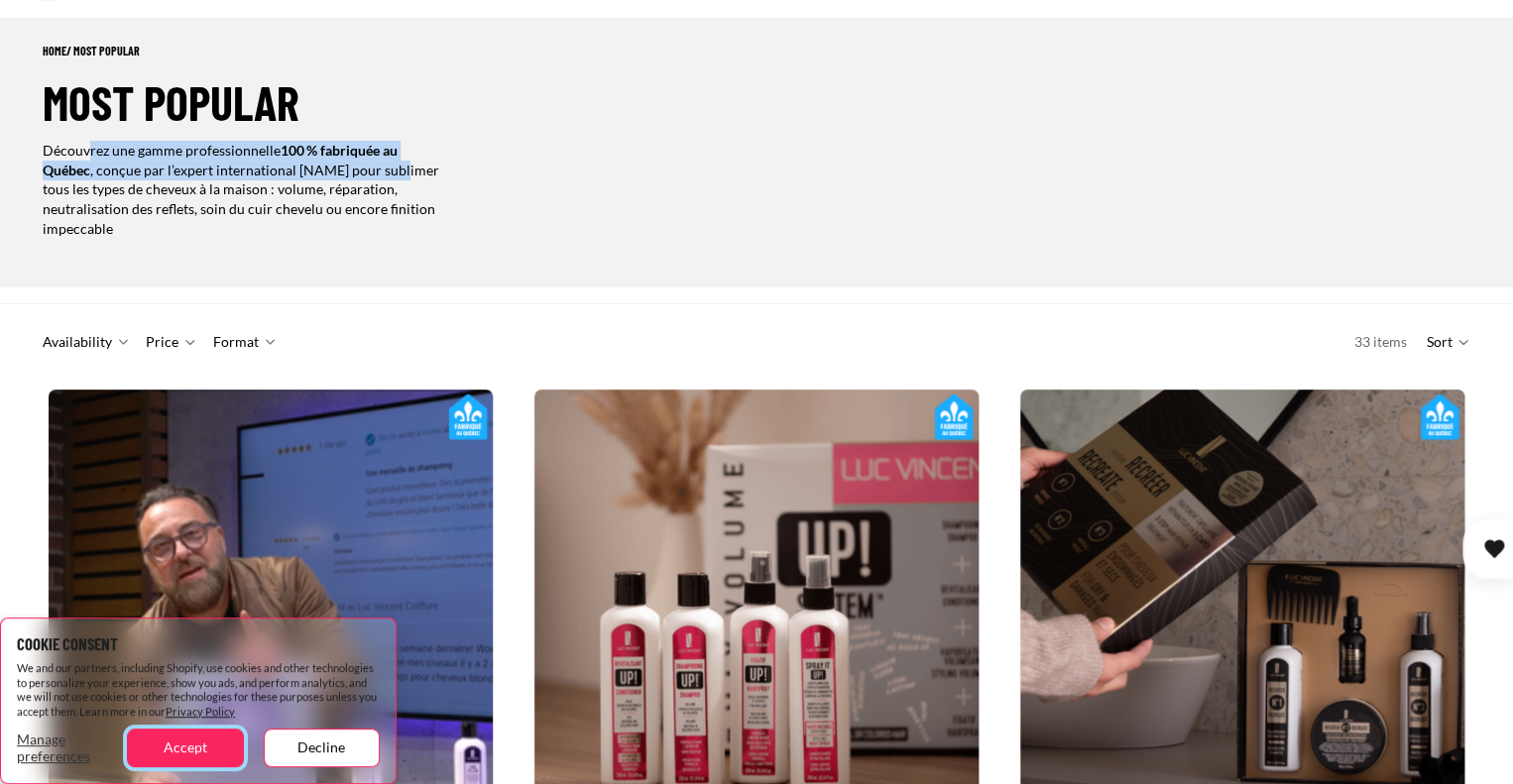 click on "Accept" at bounding box center [184, 747] 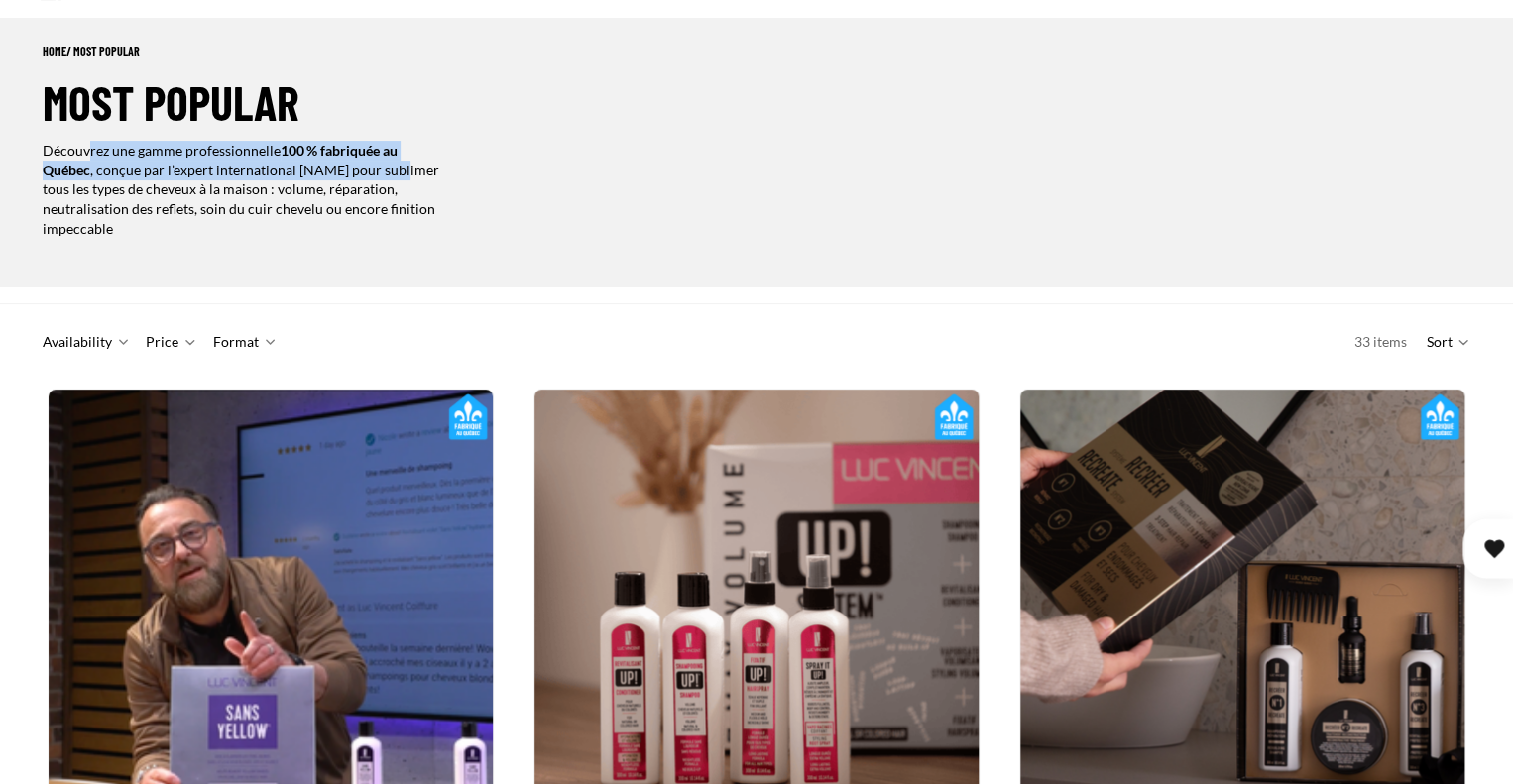 scroll, scrollTop: 0, scrollLeft: 890, axis: horizontal 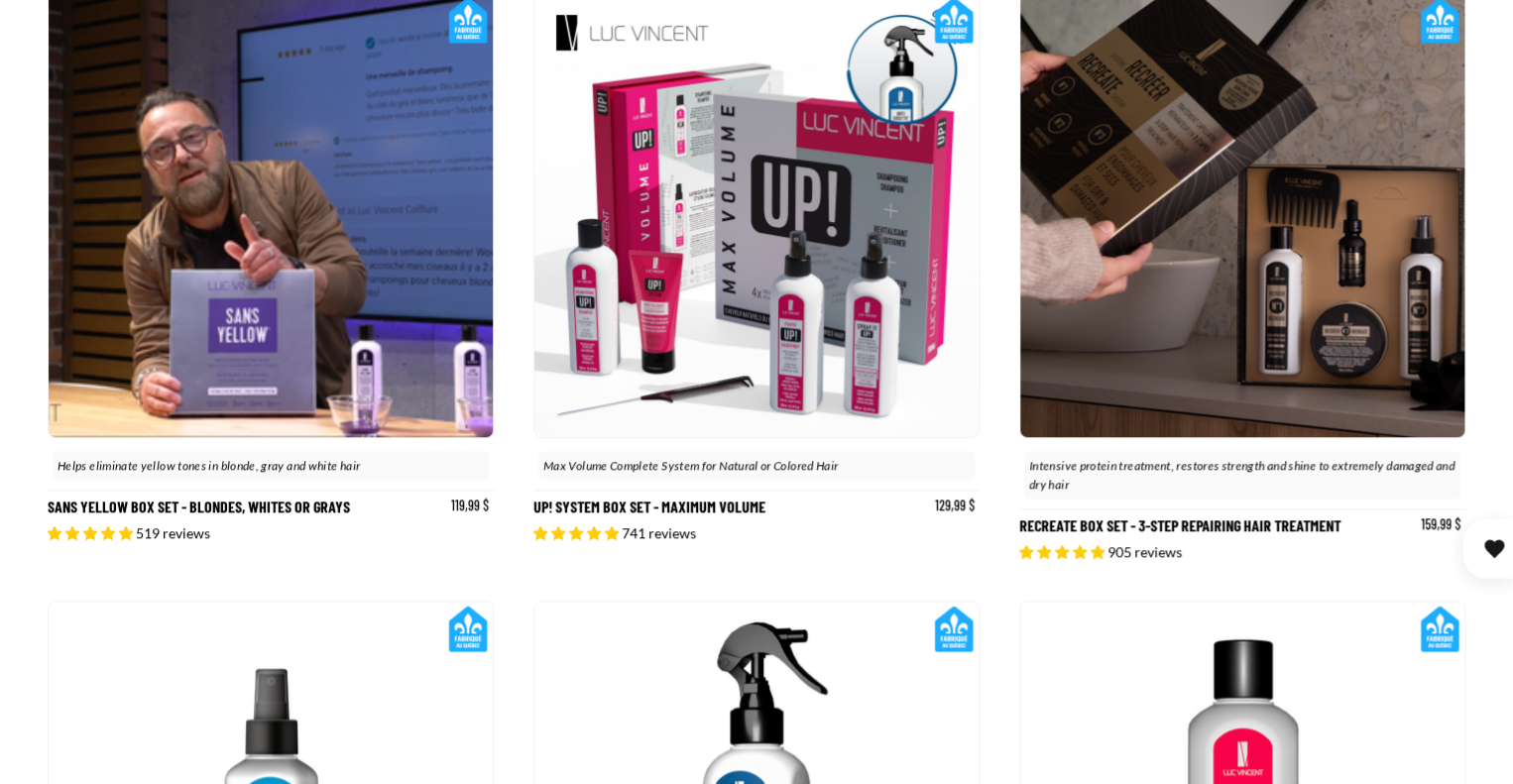 click at bounding box center [756, 215] 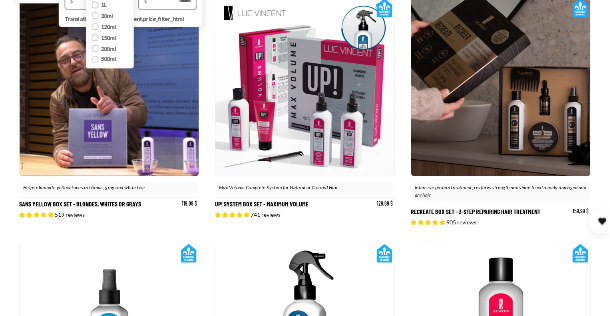 scroll, scrollTop: 500, scrollLeft: 0, axis: vertical 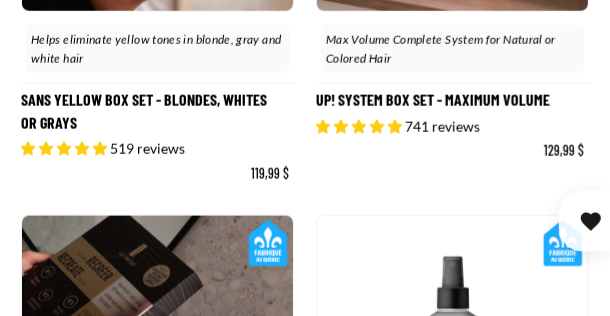 click on "Up! System Box Set - Maximum Volume" at bounding box center (452, -34) 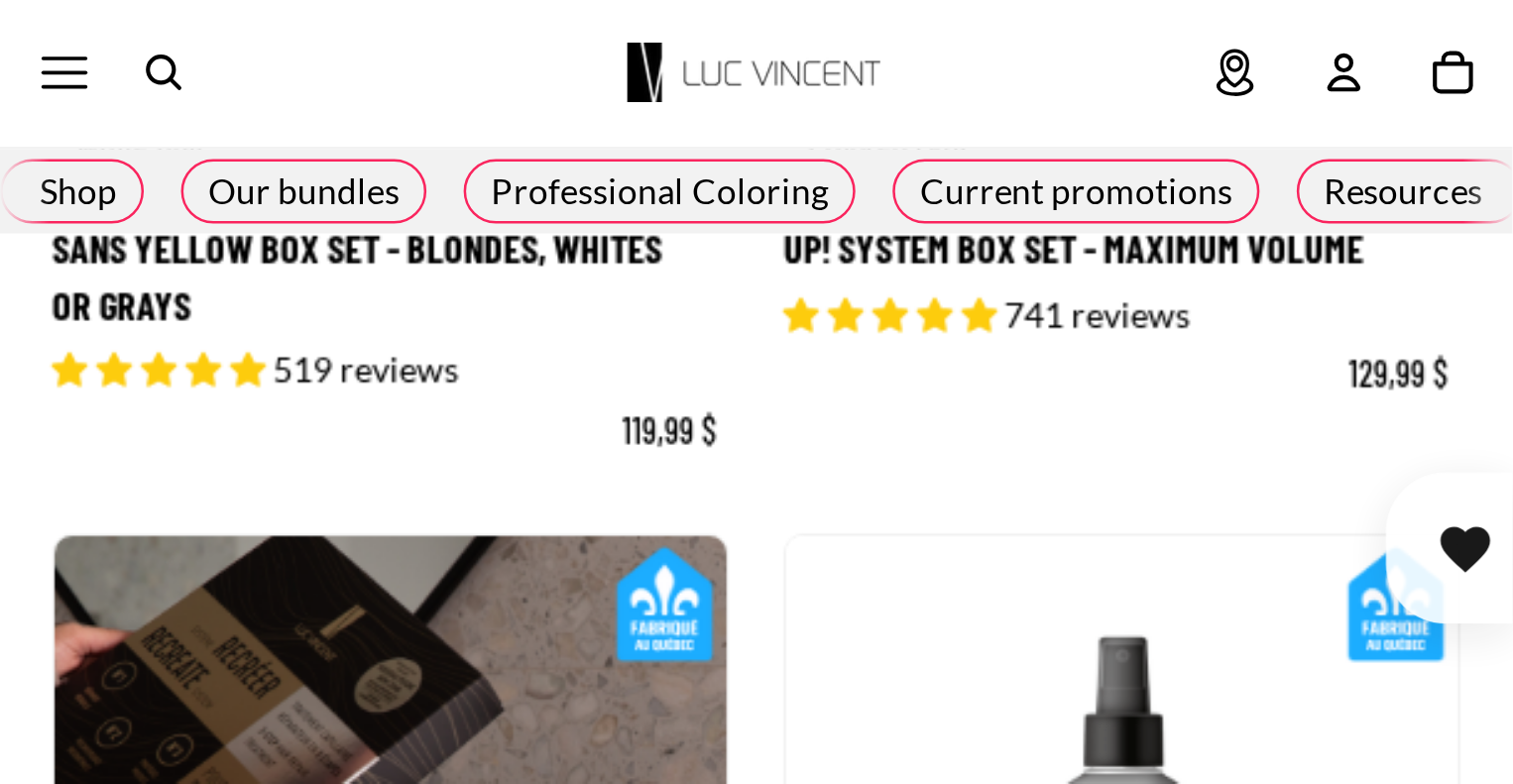 scroll, scrollTop: 718, scrollLeft: 0, axis: vertical 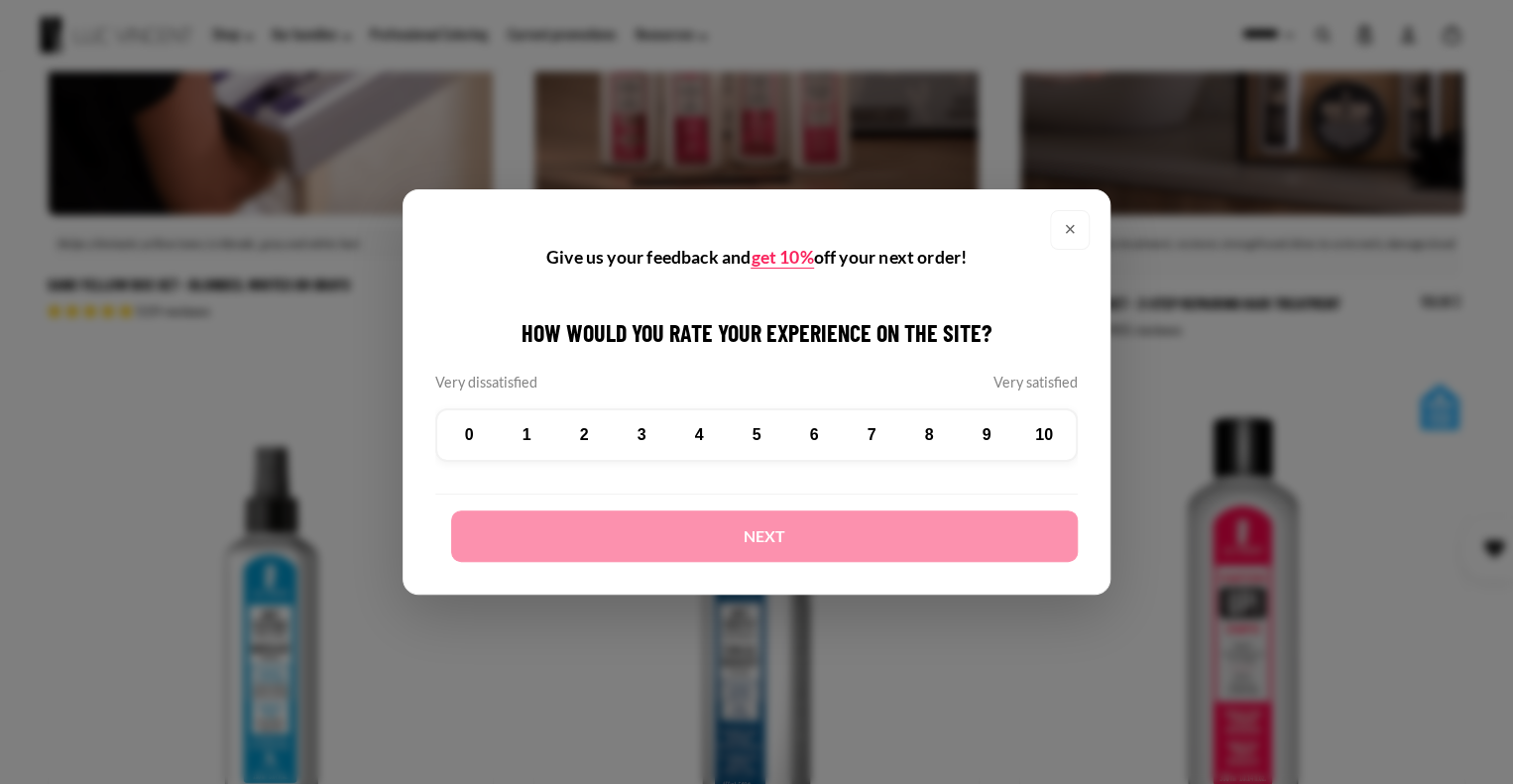 click on "get 10%" at bounding box center [781, 258] 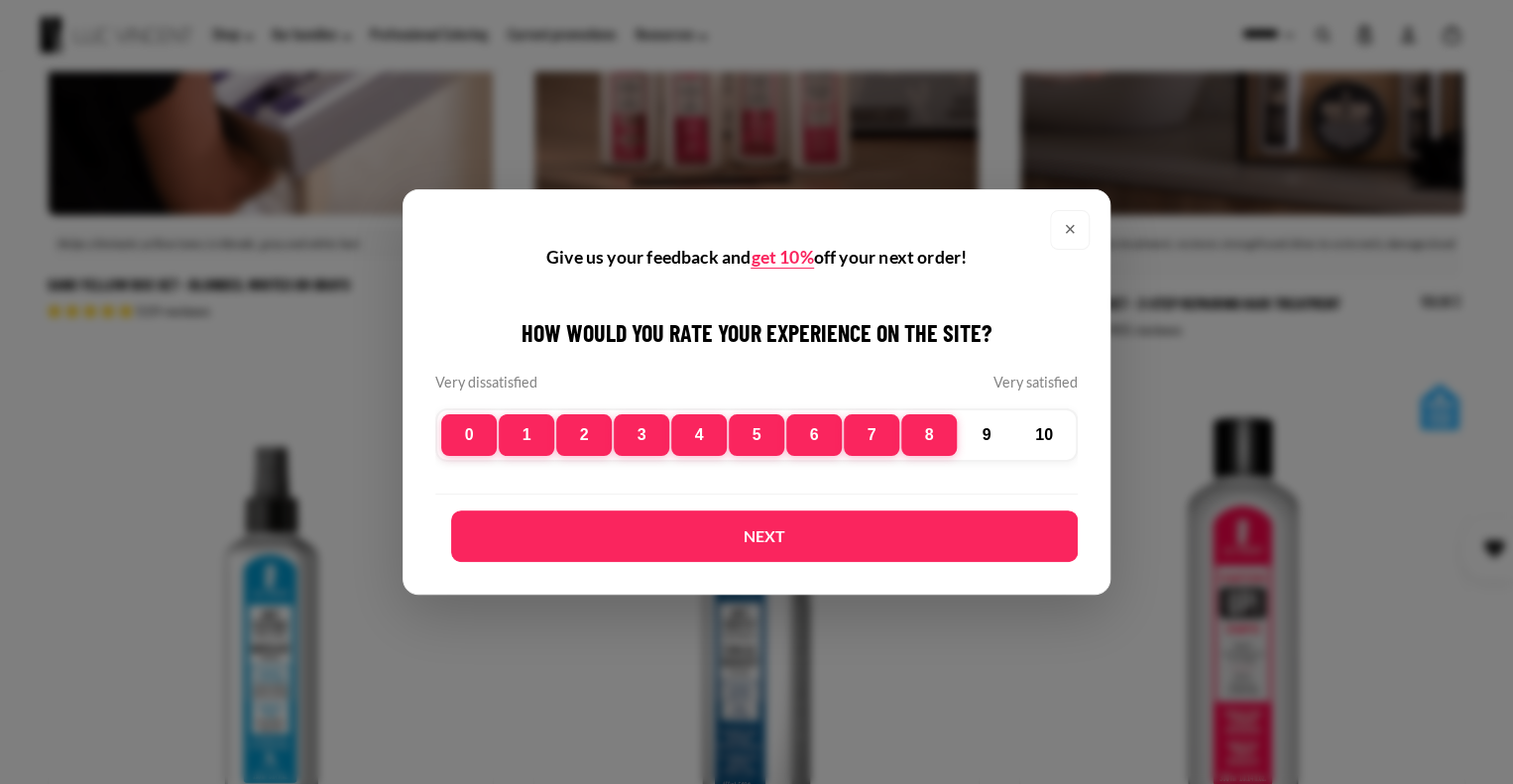 click on "Next" at bounding box center [764, 536] 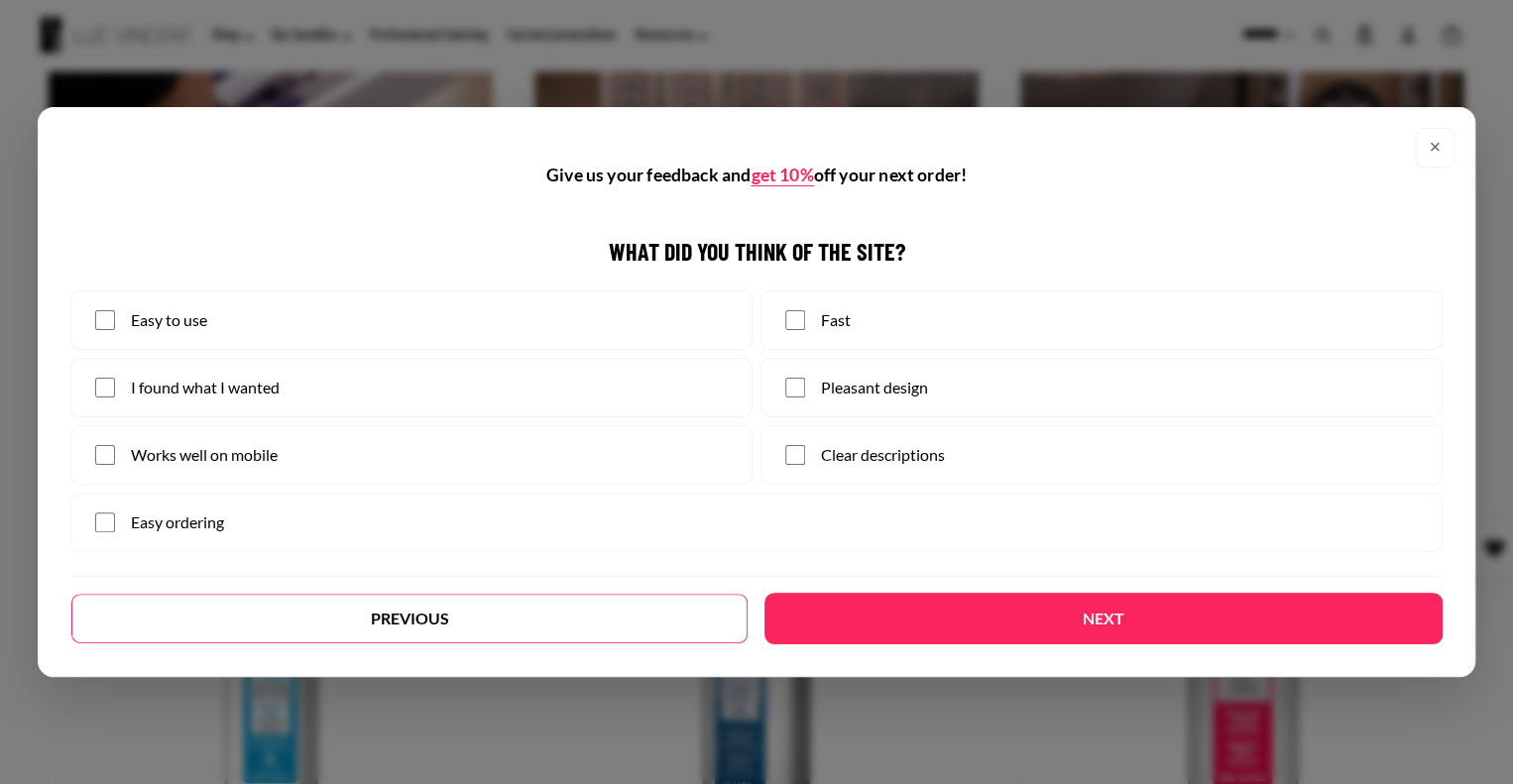 click on "Next" at bounding box center [1104, 618] 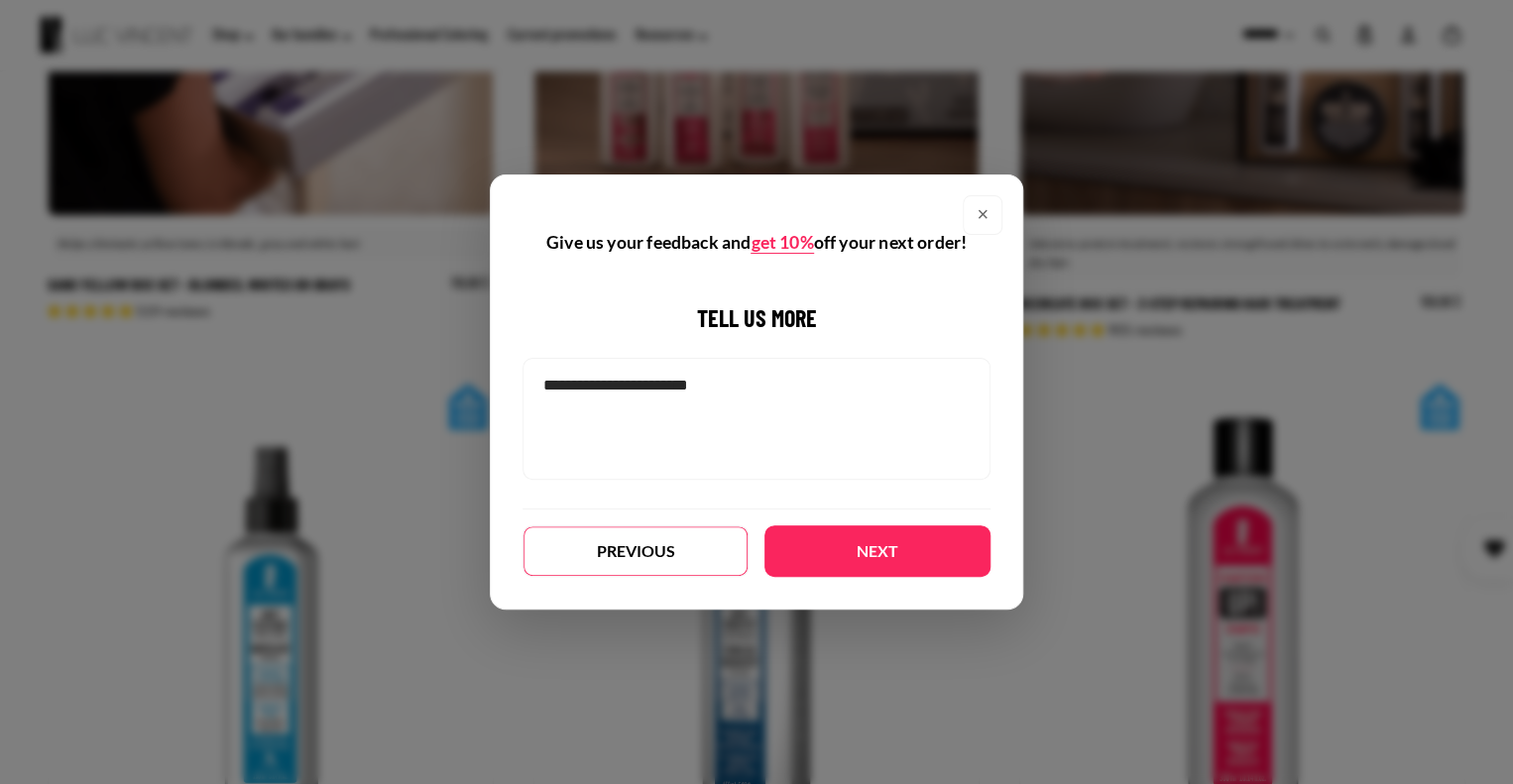 click on "Next" at bounding box center (877, 551) 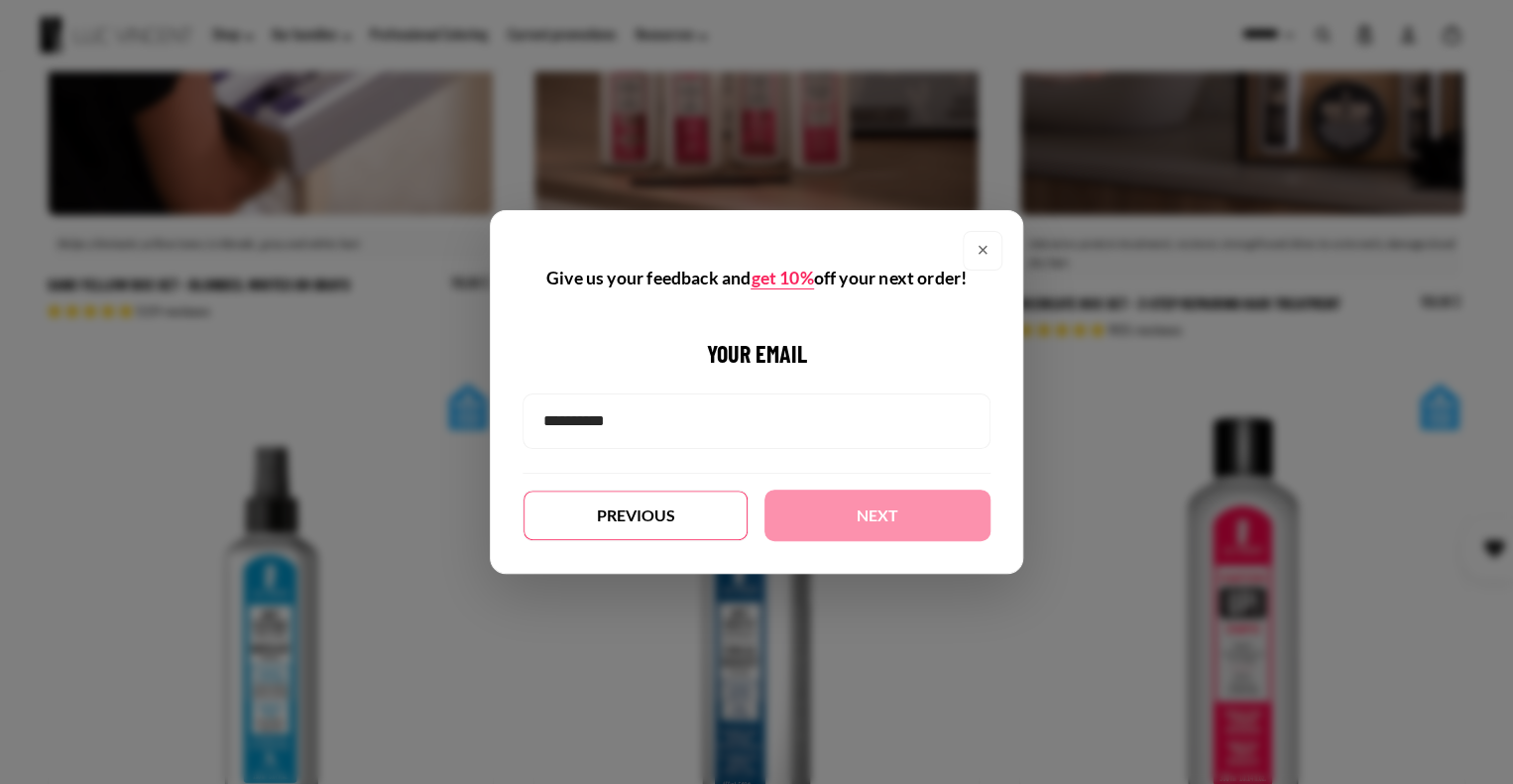 click on "Your email
Previous
Next" at bounding box center (756, 439) 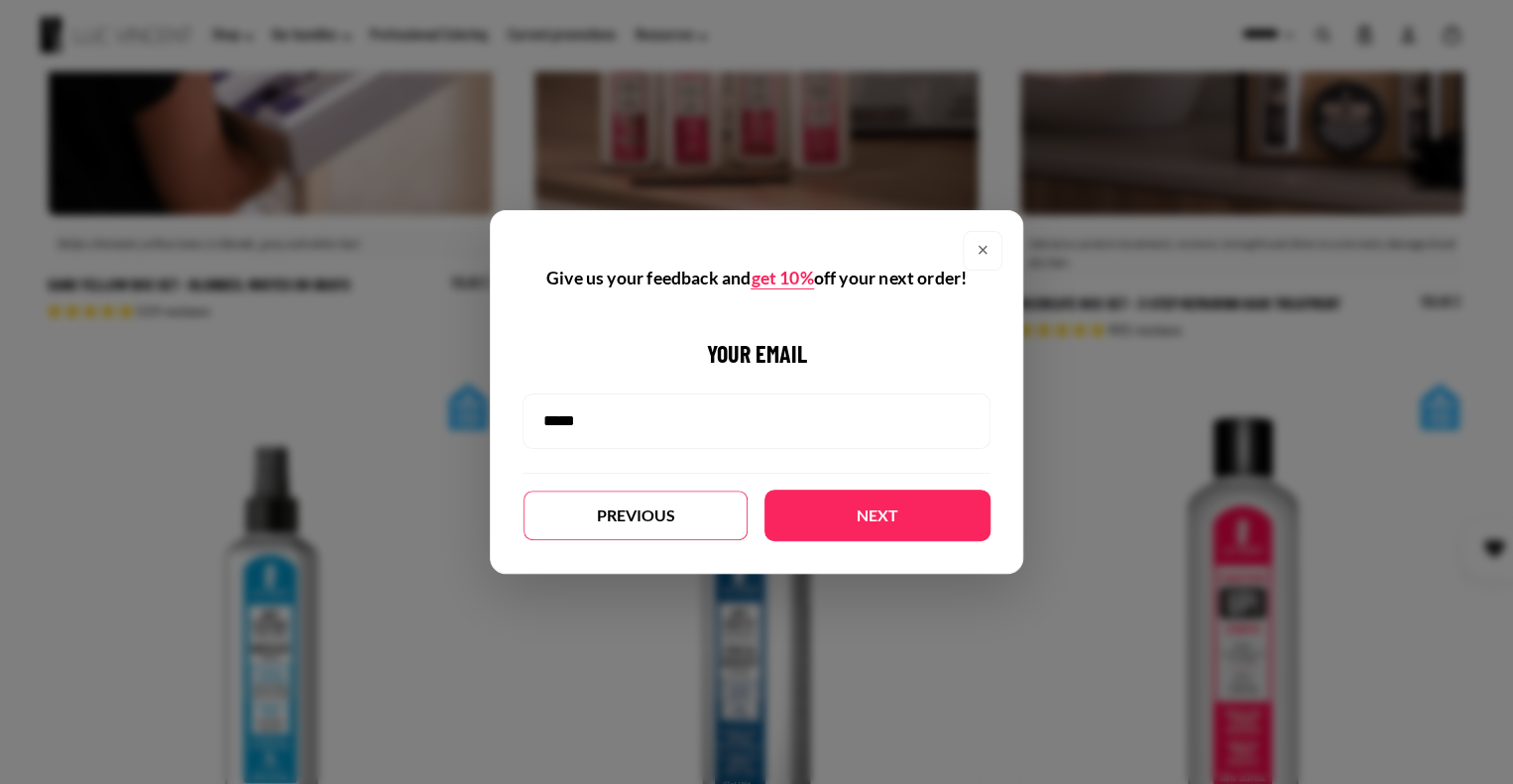 type on "******" 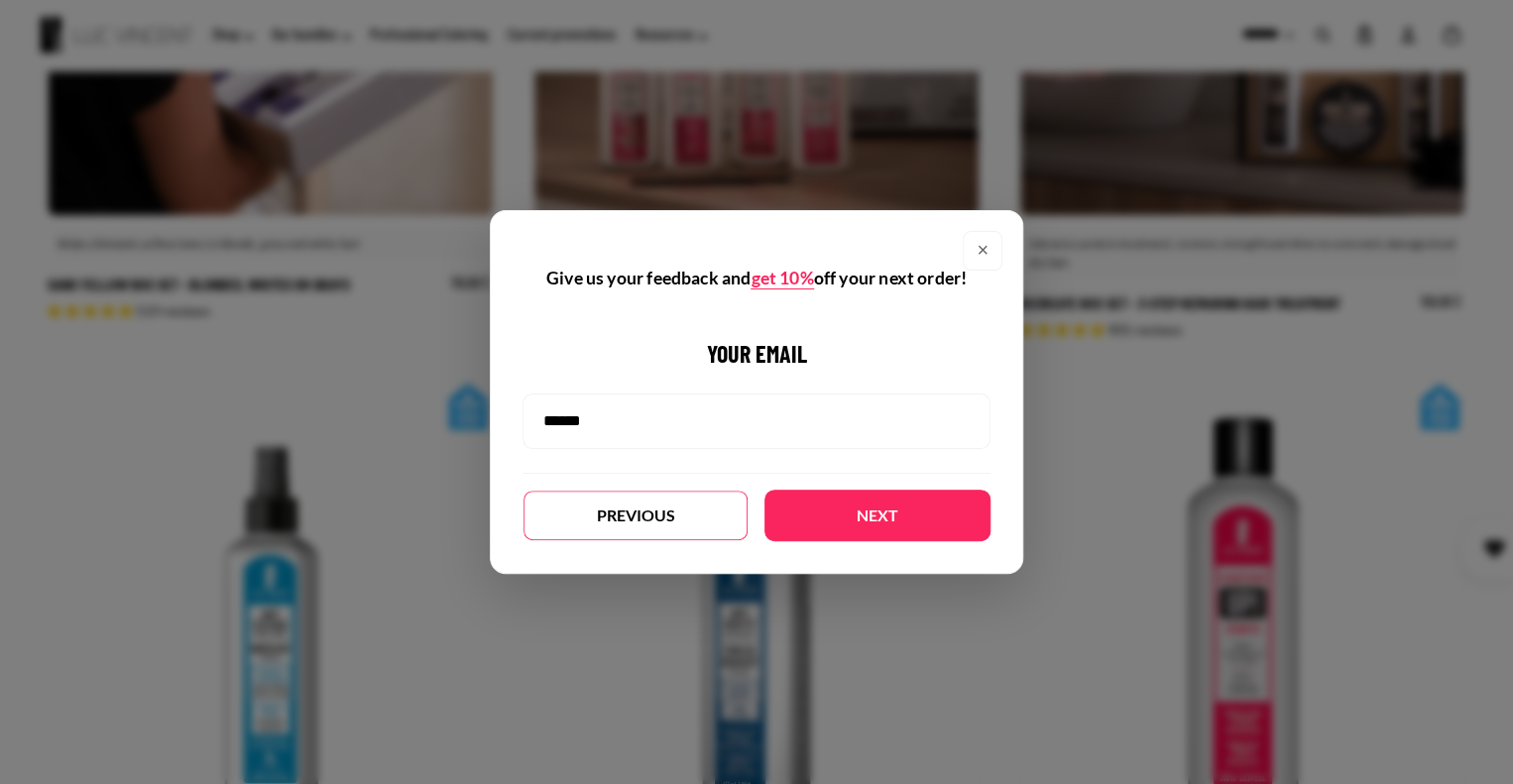 drag, startPoint x: 679, startPoint y: 427, endPoint x: 297, endPoint y: 363, distance: 387.32415 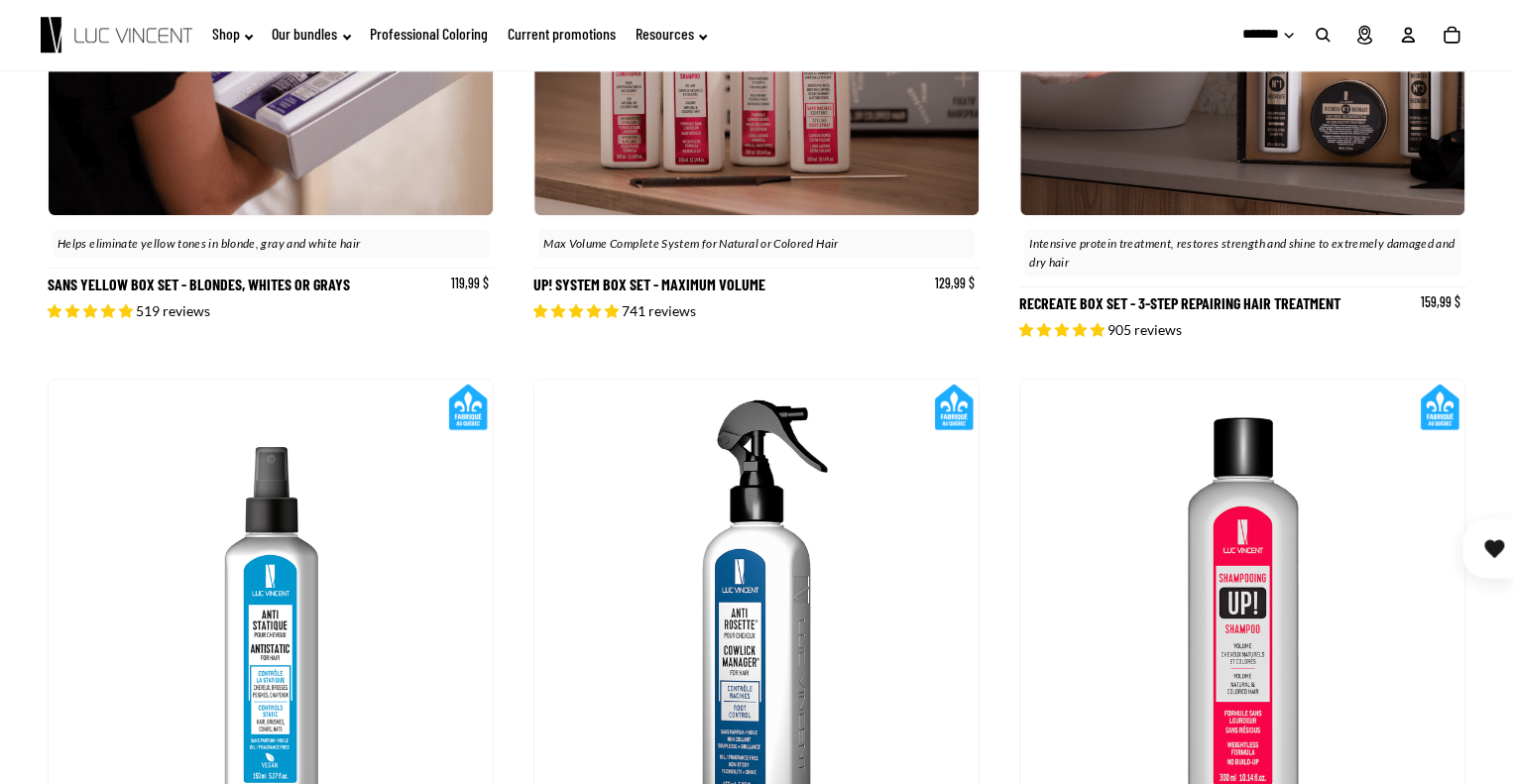 scroll, scrollTop: 0, scrollLeft: 0, axis: both 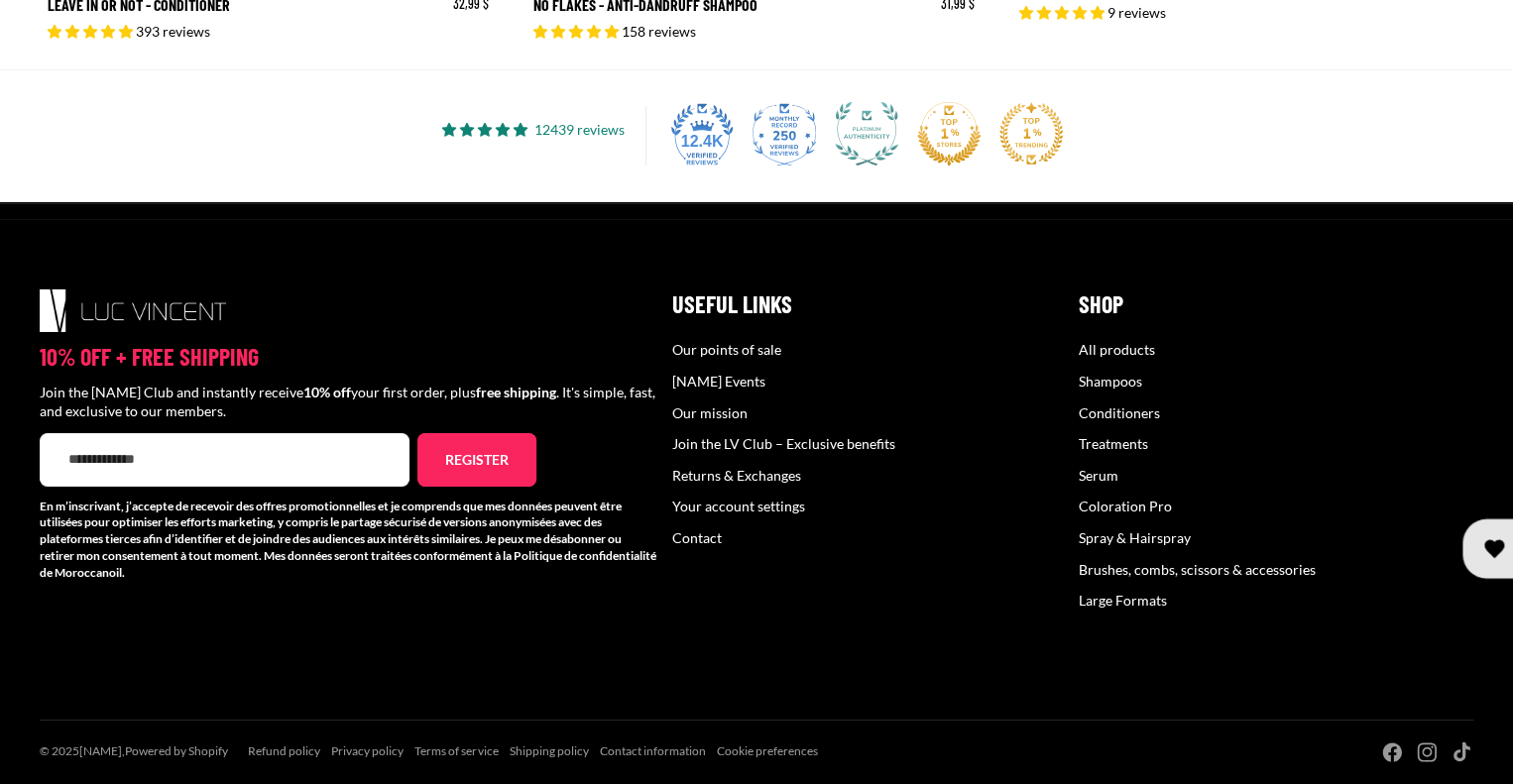 click on "Email" at bounding box center (224, 460) 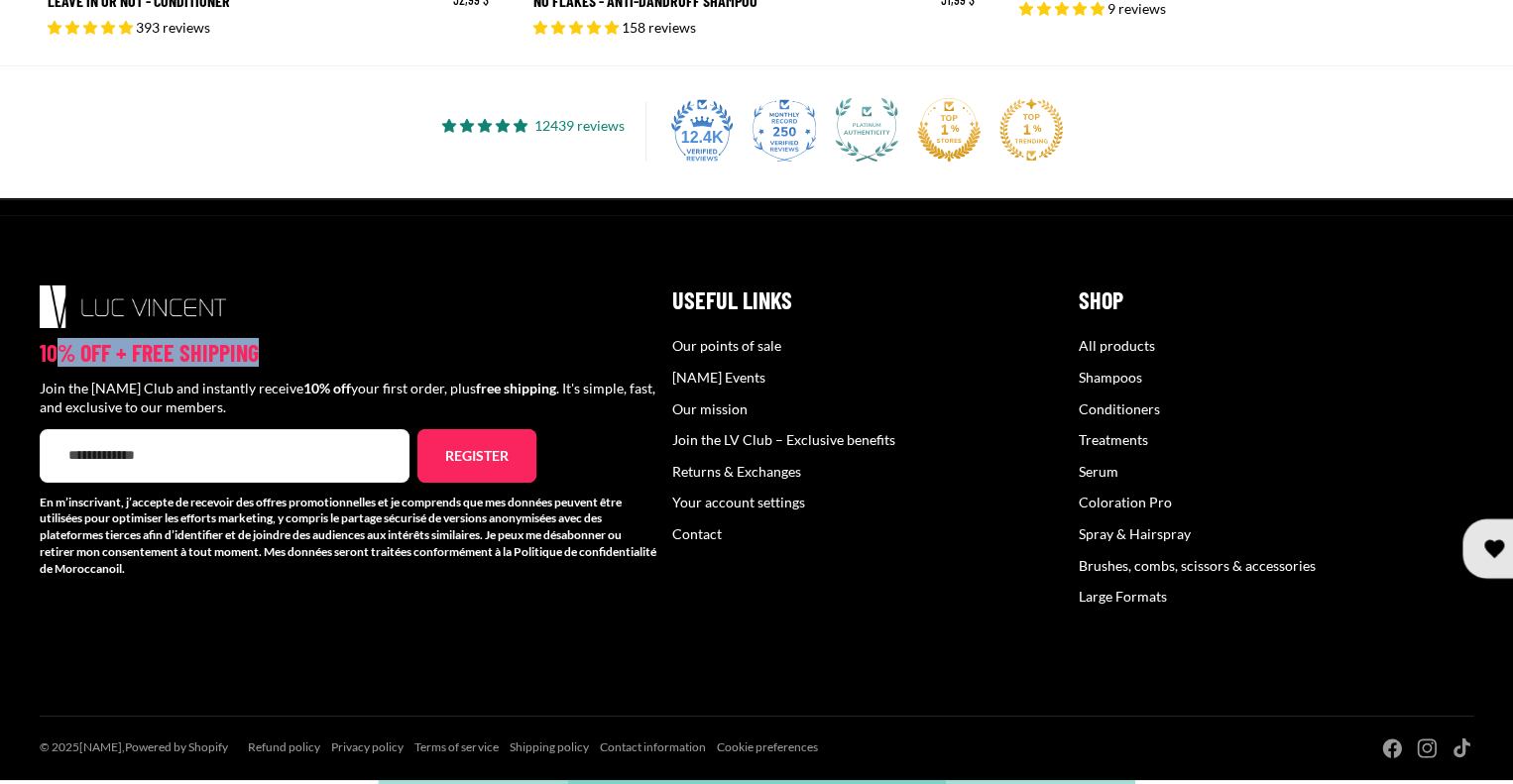 drag, startPoint x: 105, startPoint y: 359, endPoint x: 389, endPoint y: 352, distance: 284.08625 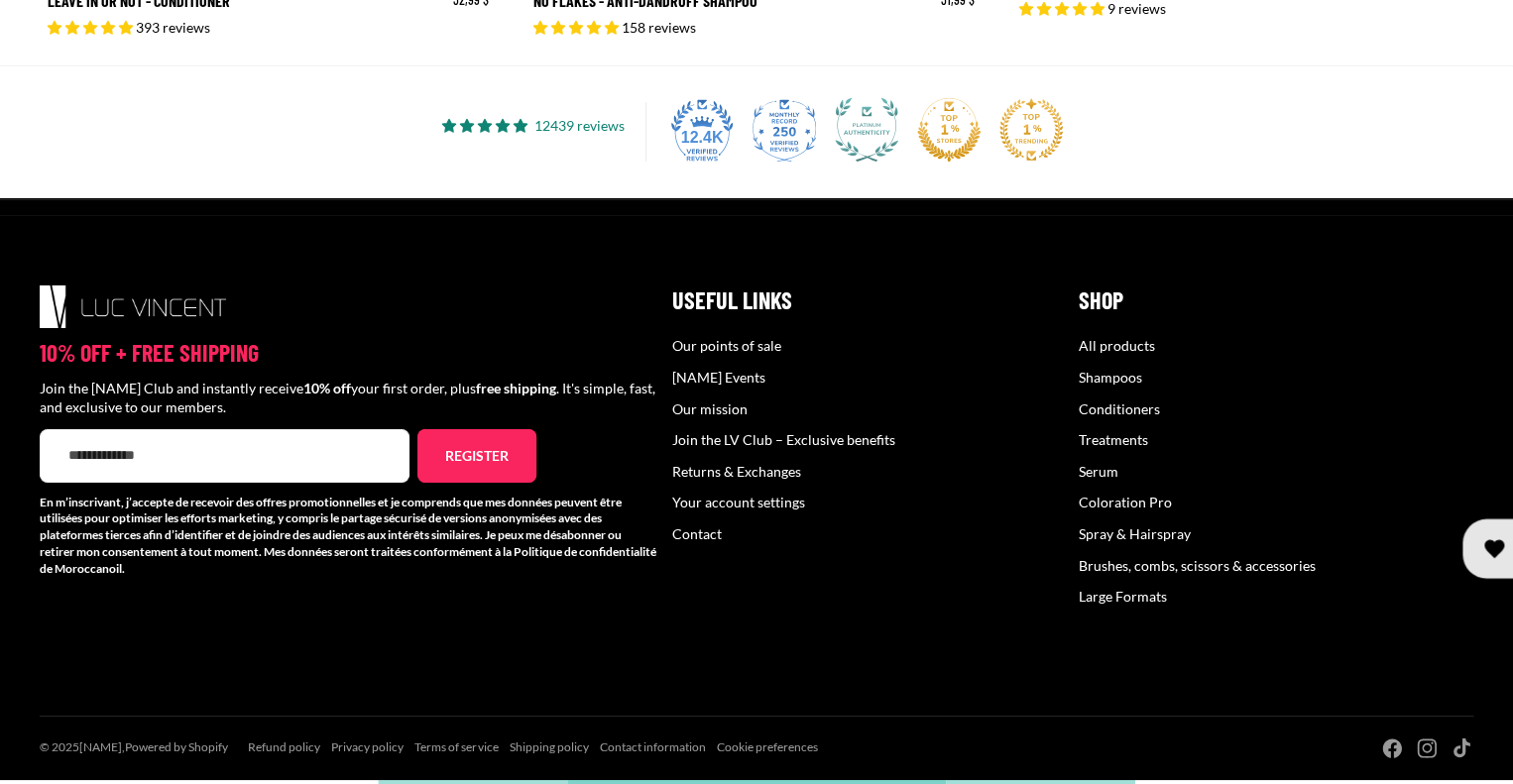 drag, startPoint x: 111, startPoint y: 413, endPoint x: 88, endPoint y: 426, distance: 26.41969 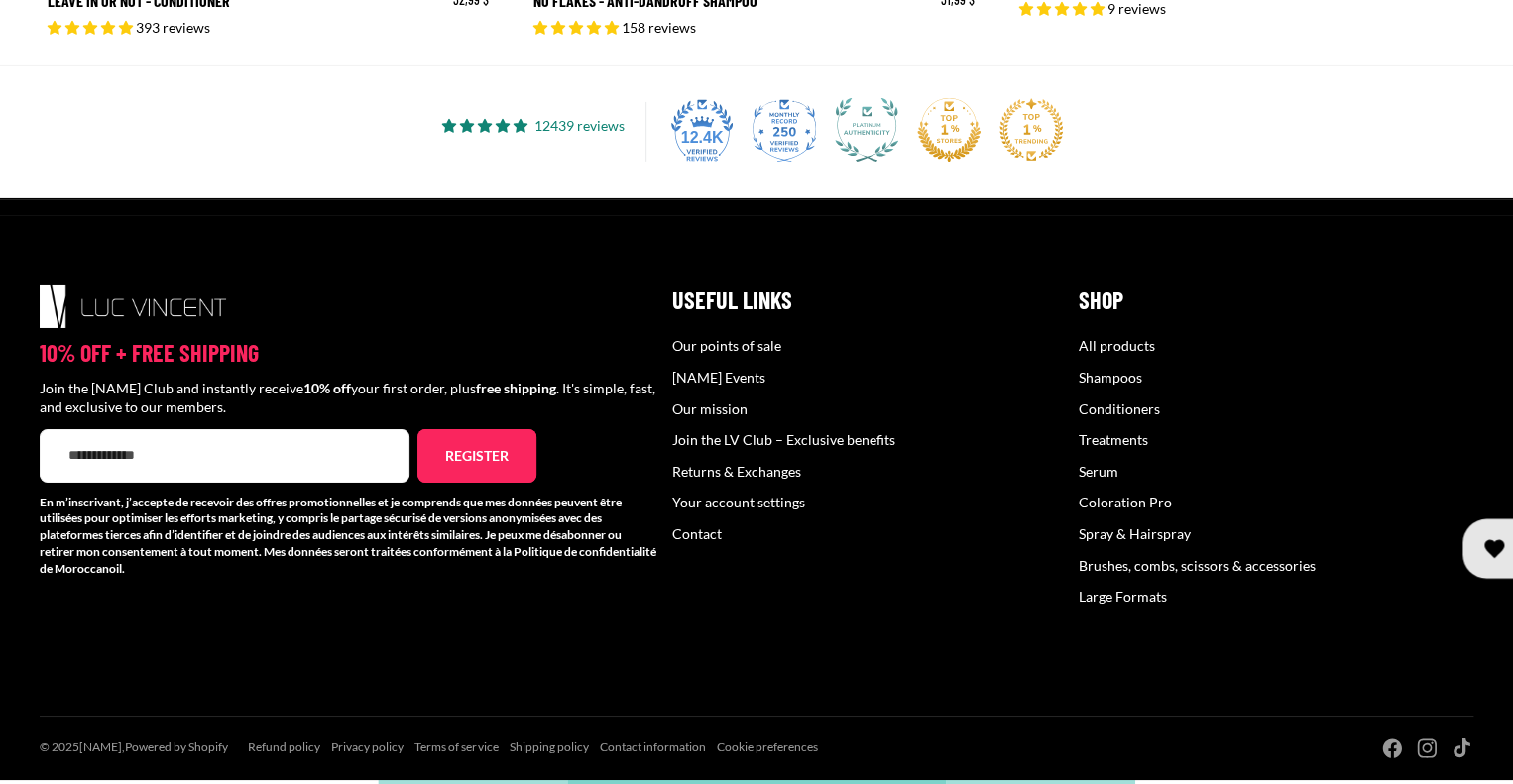 click on "Join the [NAME] Club and instantly receive  10% off  your first order, plus  free shipping . It's simple, fast, and exclusive to our members." at bounding box center (350, 397) 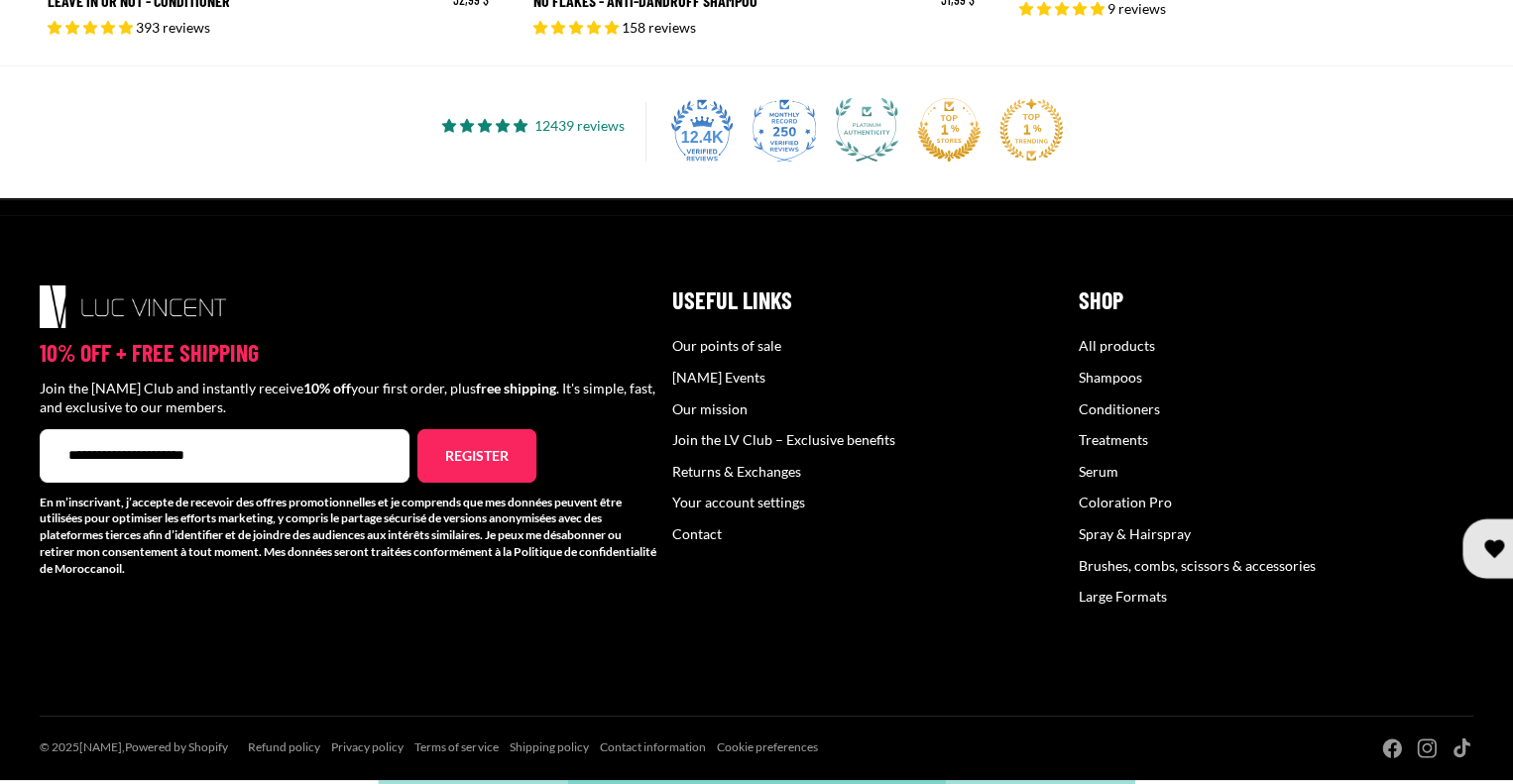 type on "**********" 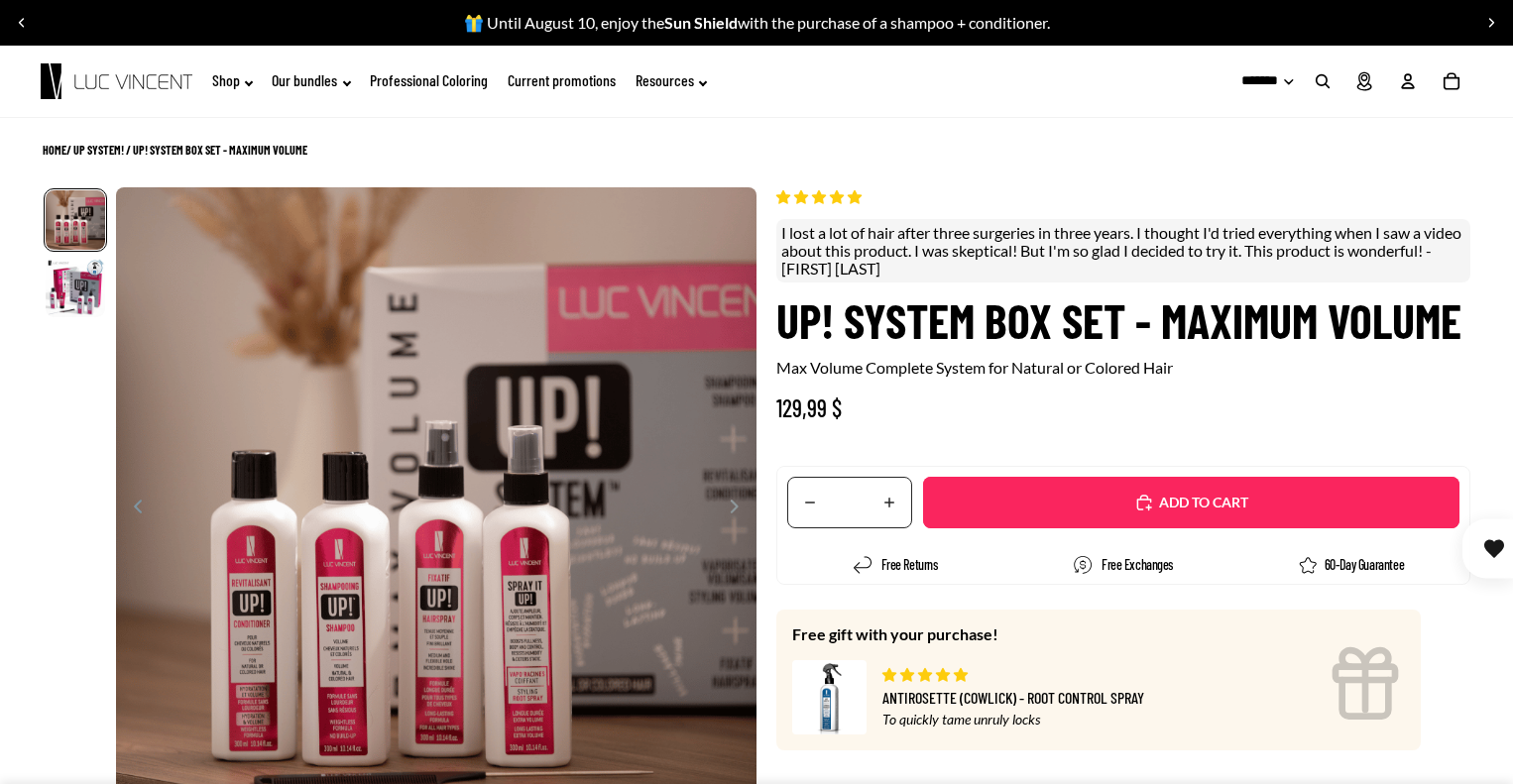 scroll, scrollTop: 0, scrollLeft: 0, axis: both 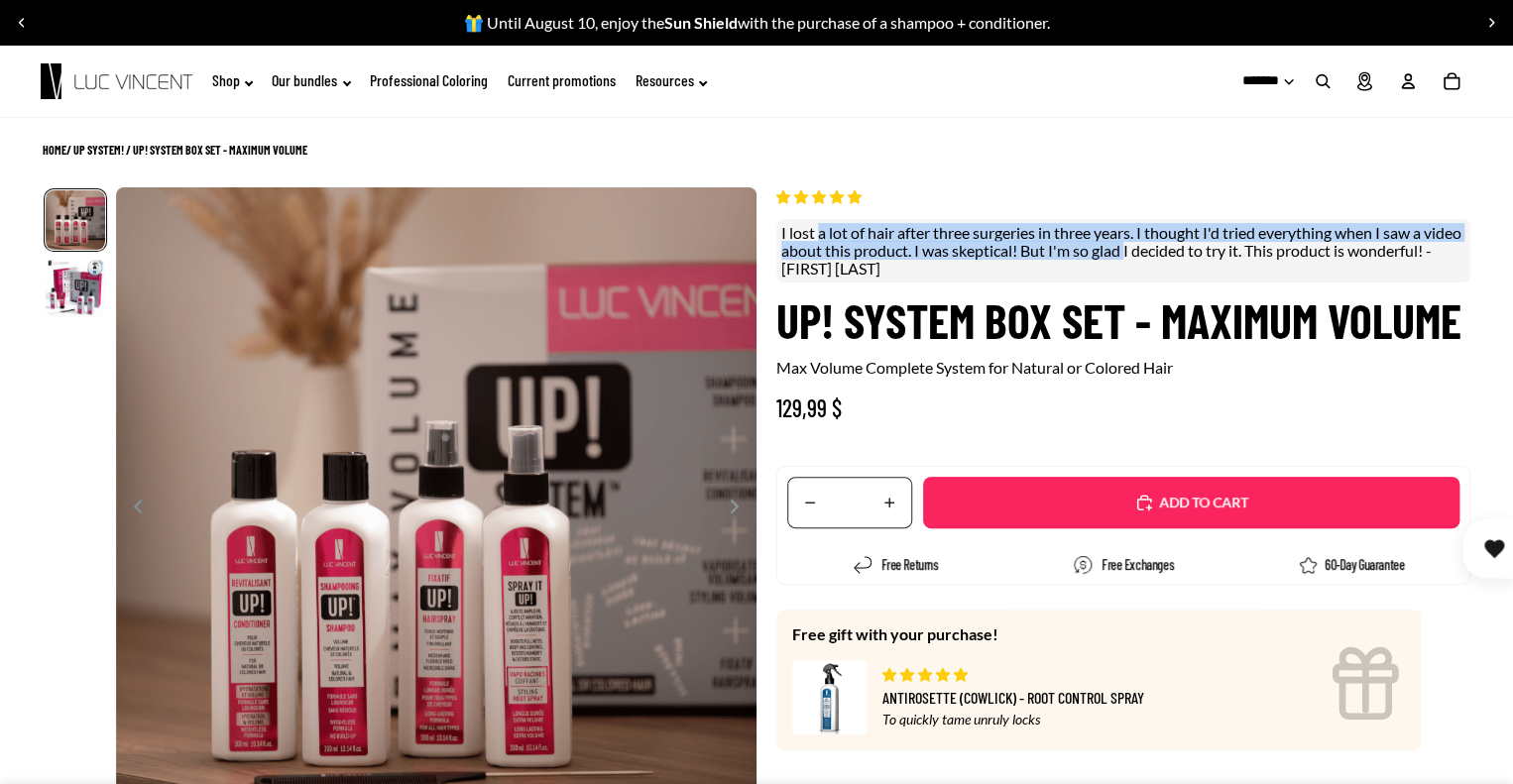 drag, startPoint x: 1091, startPoint y: 249, endPoint x: 1160, endPoint y: 253, distance: 69.11584 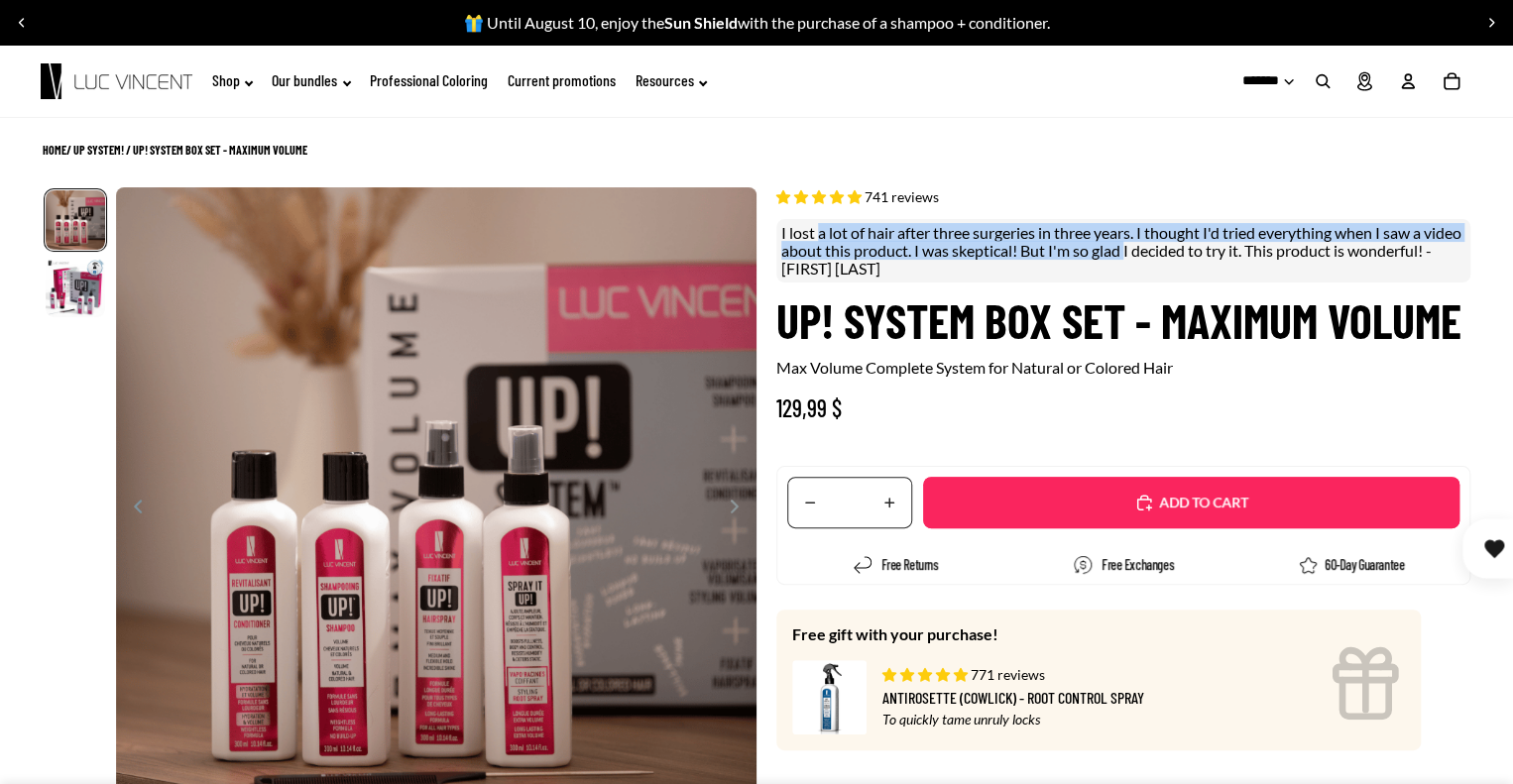 select on "**********" 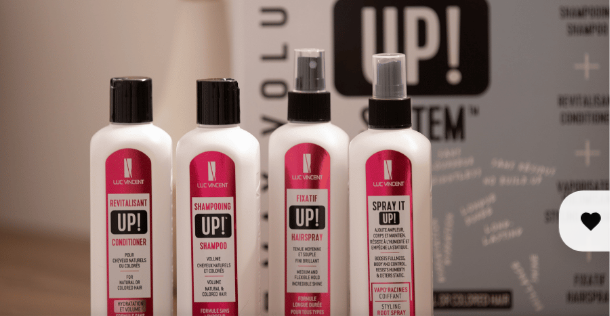 scroll, scrollTop: 460, scrollLeft: 0, axis: vertical 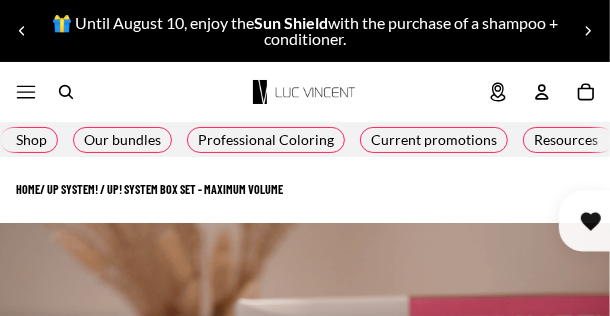 select on "**********" 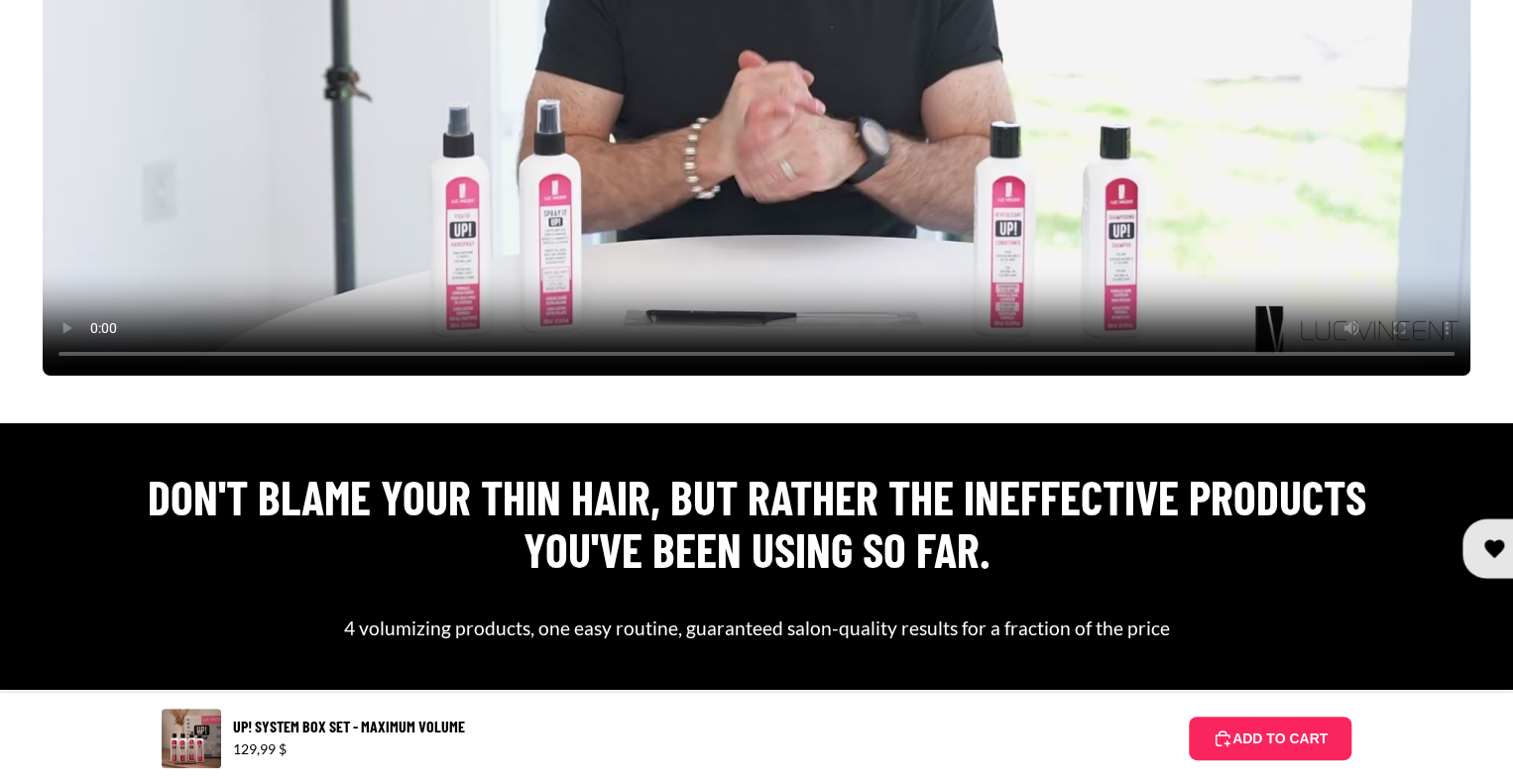 scroll, scrollTop: 3667, scrollLeft: 0, axis: vertical 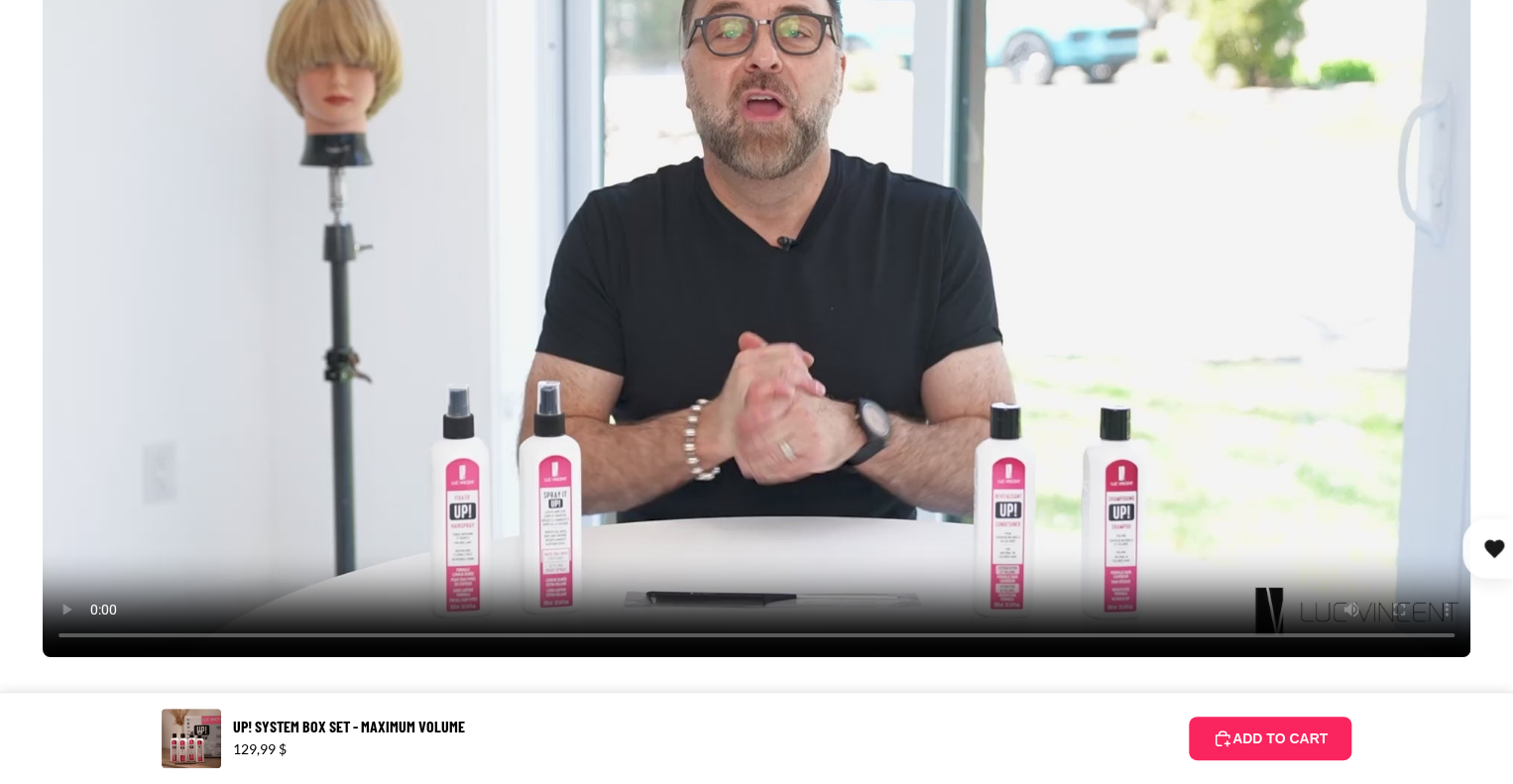 drag, startPoint x: 920, startPoint y: 722, endPoint x: 892, endPoint y: 529, distance: 195.02051 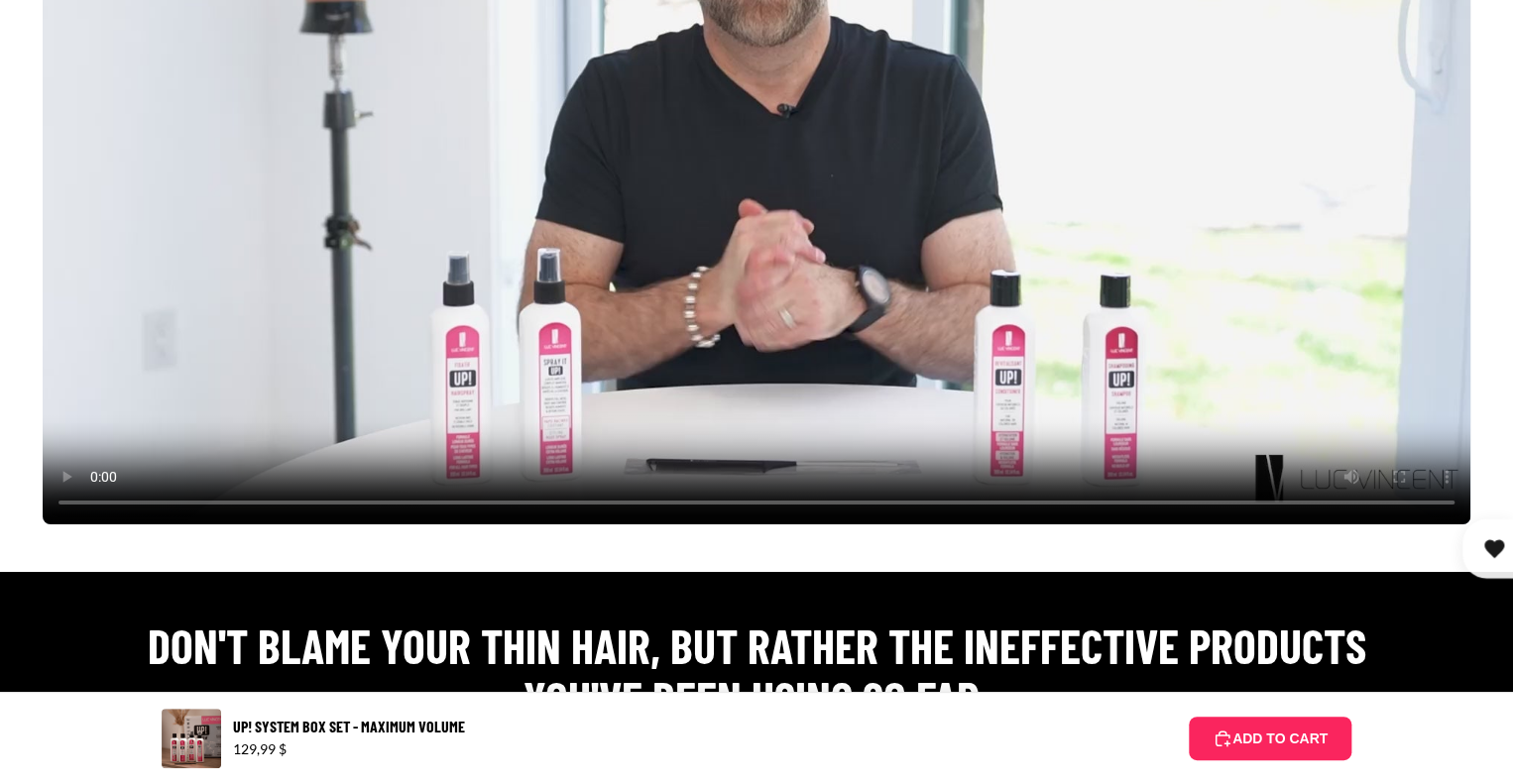 scroll, scrollTop: 3568, scrollLeft: 0, axis: vertical 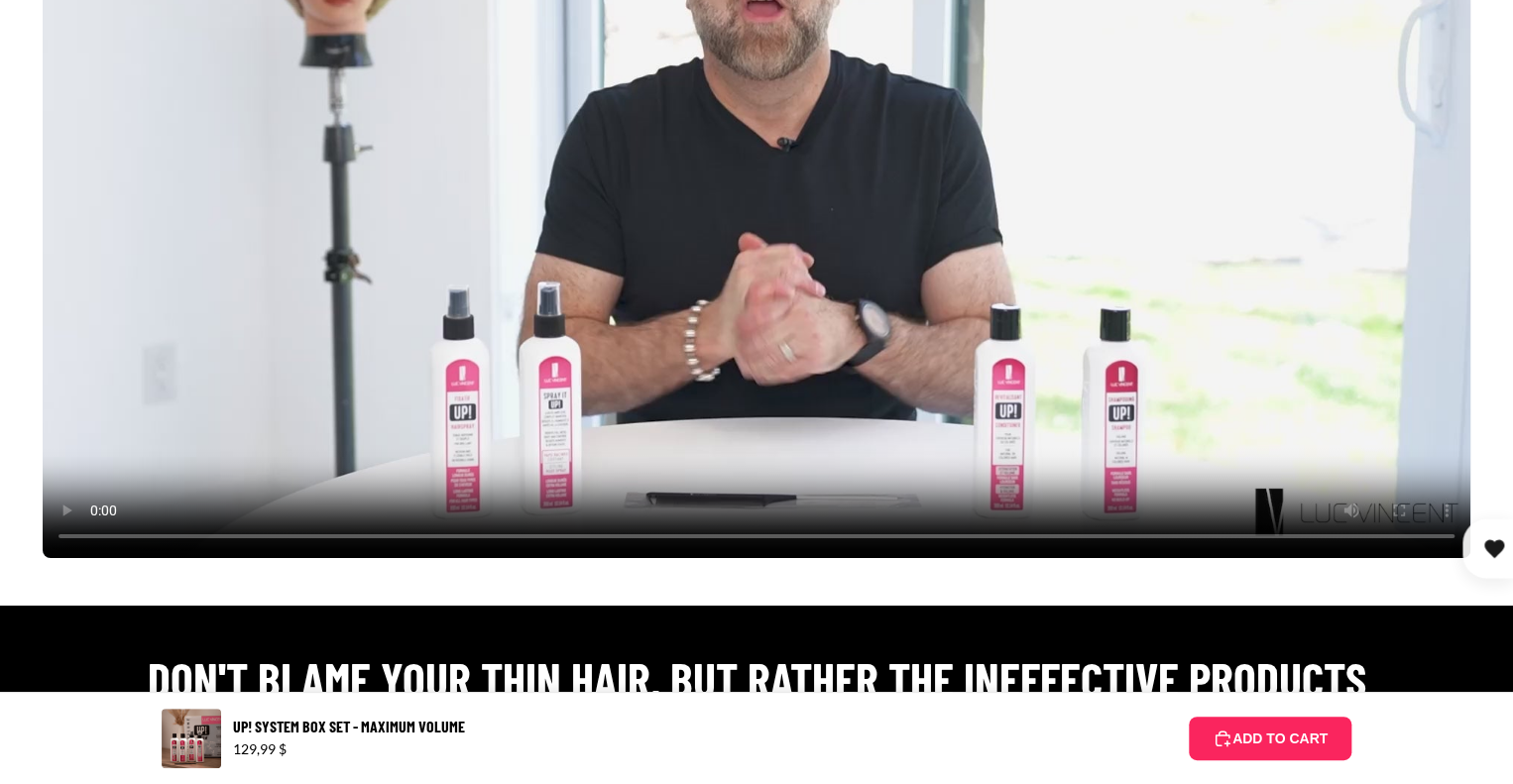 type 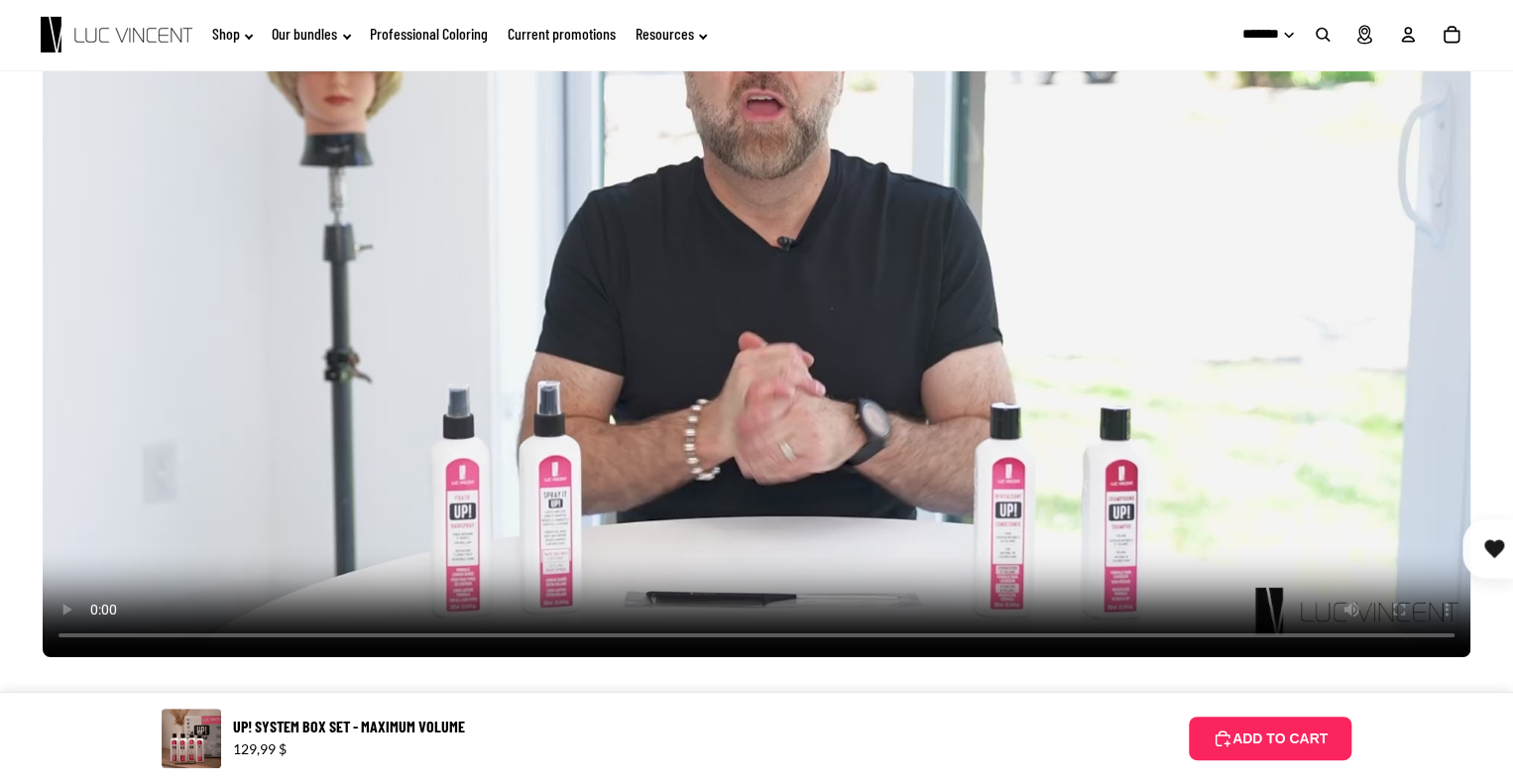 scroll, scrollTop: 3369, scrollLeft: 0, axis: vertical 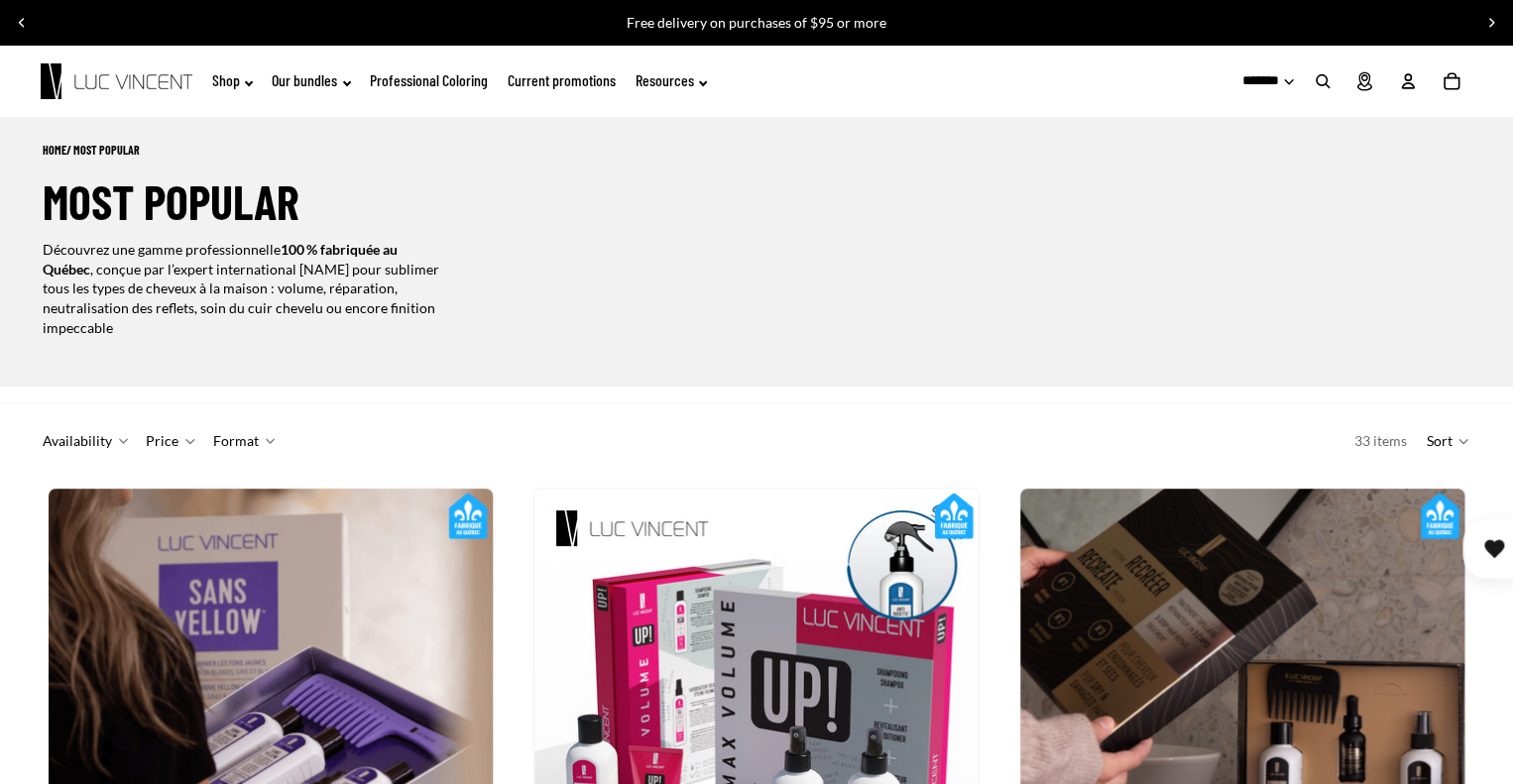 click on "HOME  / Most popular
Most popular
Découvrez une gamme professionnelle  100 % fabriquée au Québec , conçue par l’expert international [NAME] pour sublimer tous les types de cheveux à la maison : volume, réparation, neutralisation des reflets, soin du cuir chevelu ou encore finition impeccable" at bounding box center [756, 253] 